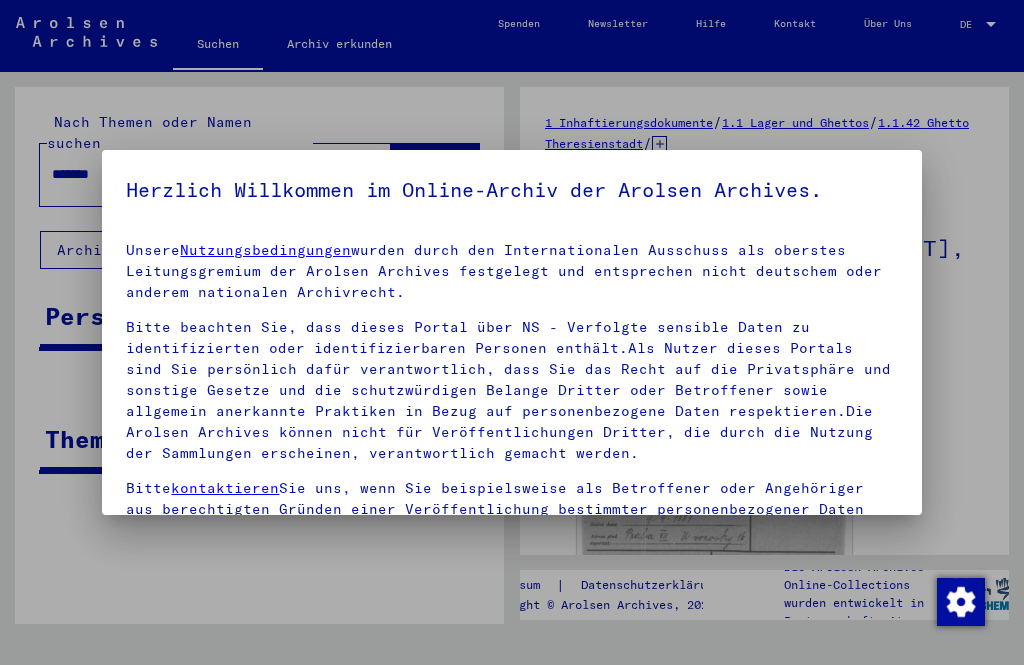 scroll, scrollTop: 0, scrollLeft: 0, axis: both 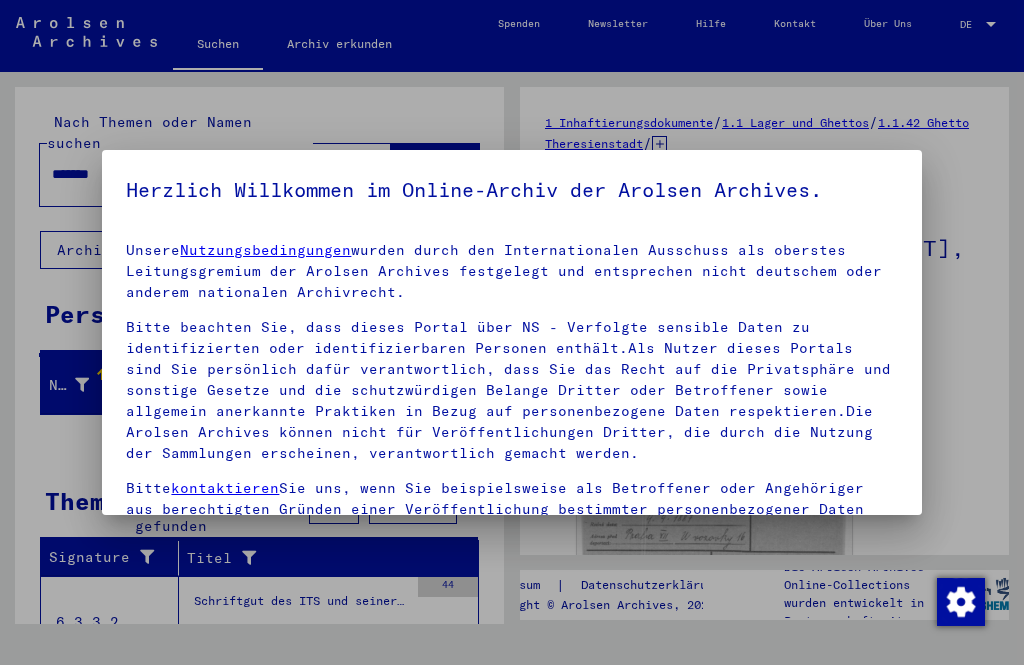 click at bounding box center [512, 332] 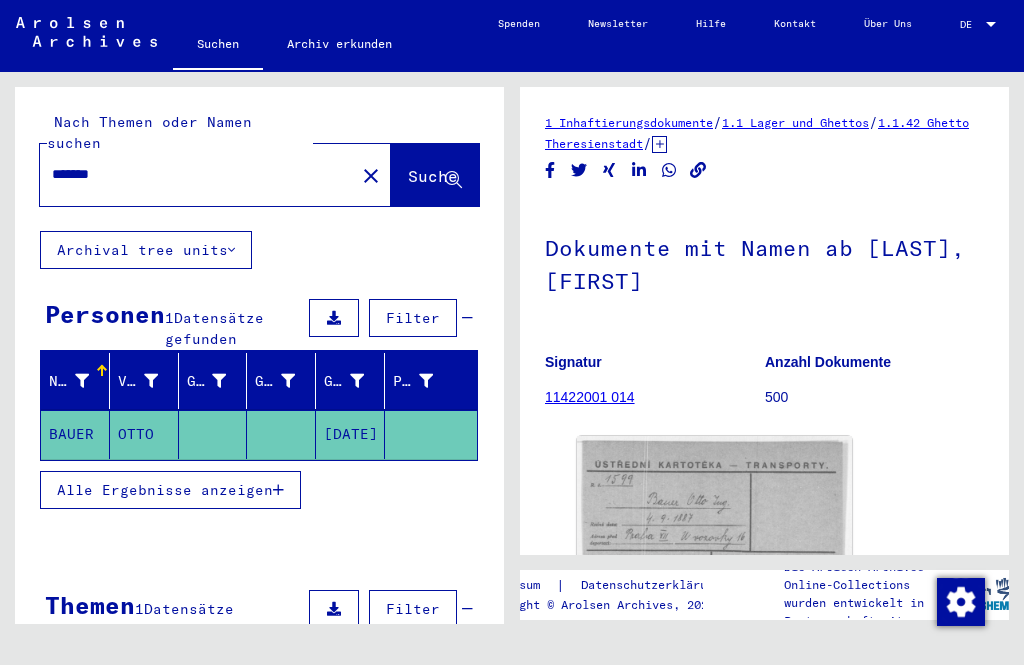 click on "*******" at bounding box center (197, 174) 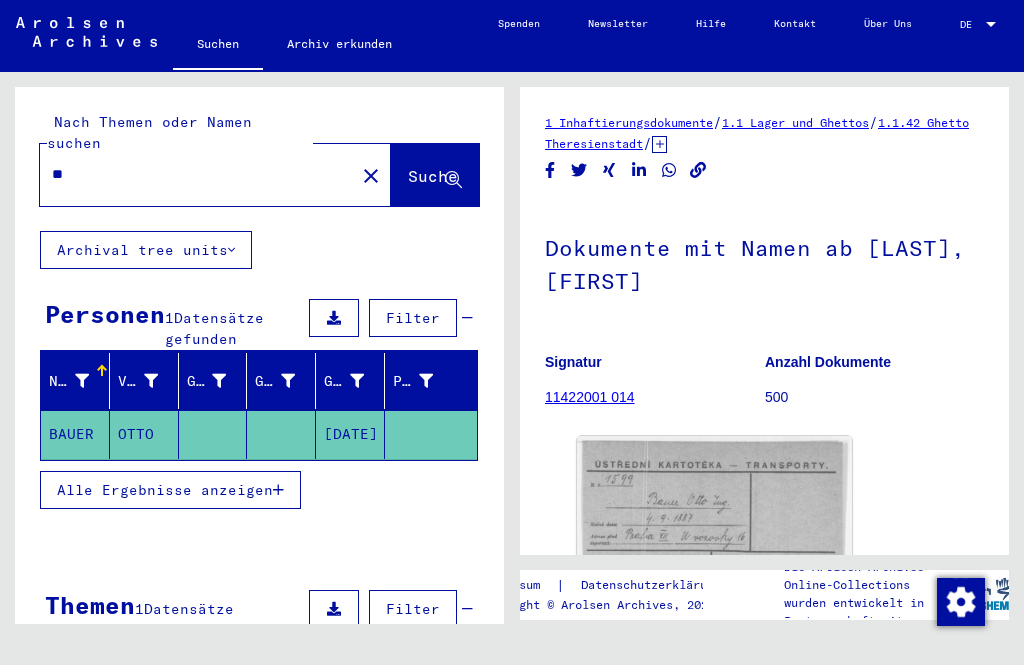 type on "*" 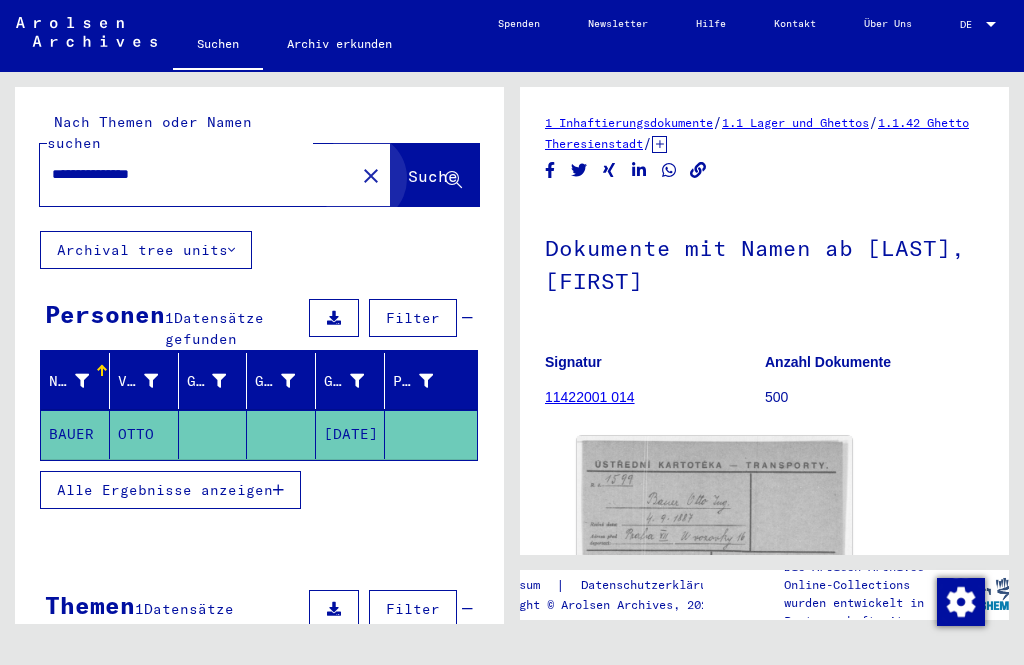 type on "**********" 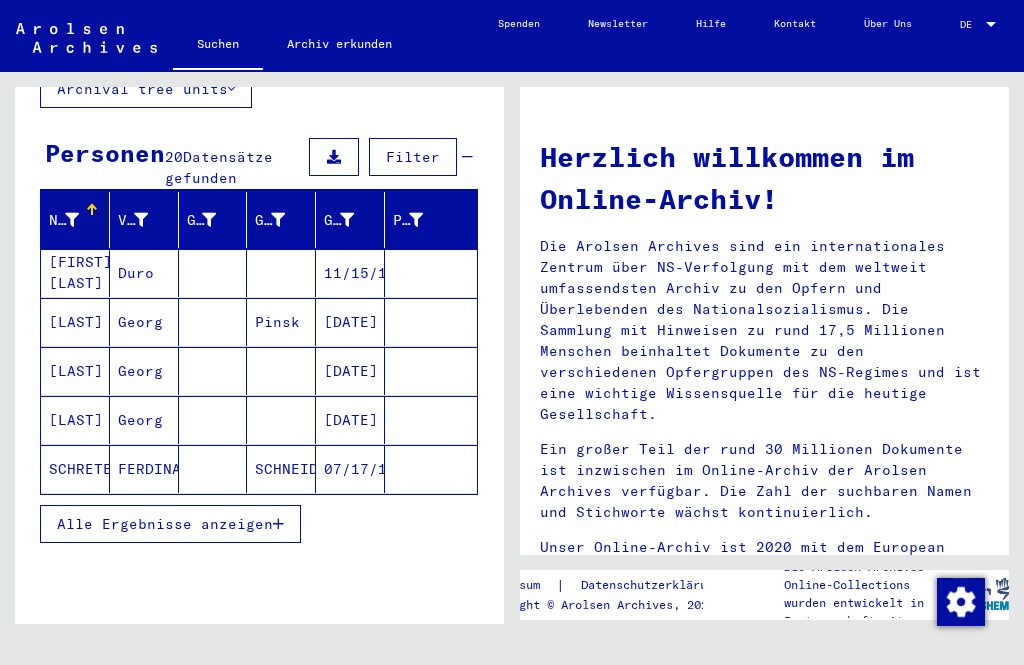 scroll, scrollTop: 160, scrollLeft: 0, axis: vertical 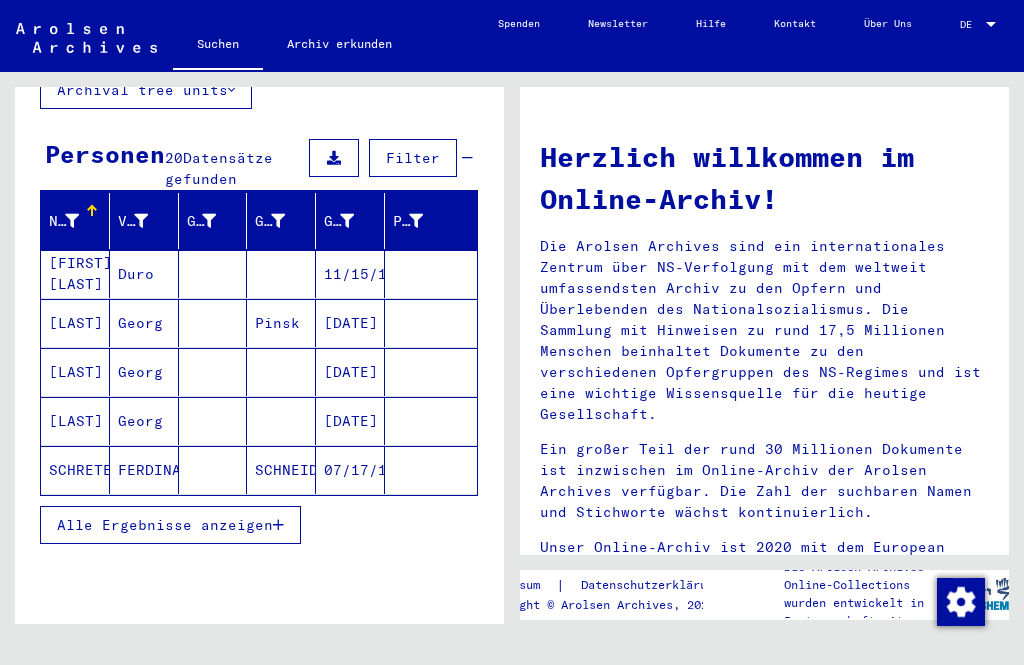 click on "Alle Ergebnisse anzeigen" at bounding box center (165, 525) 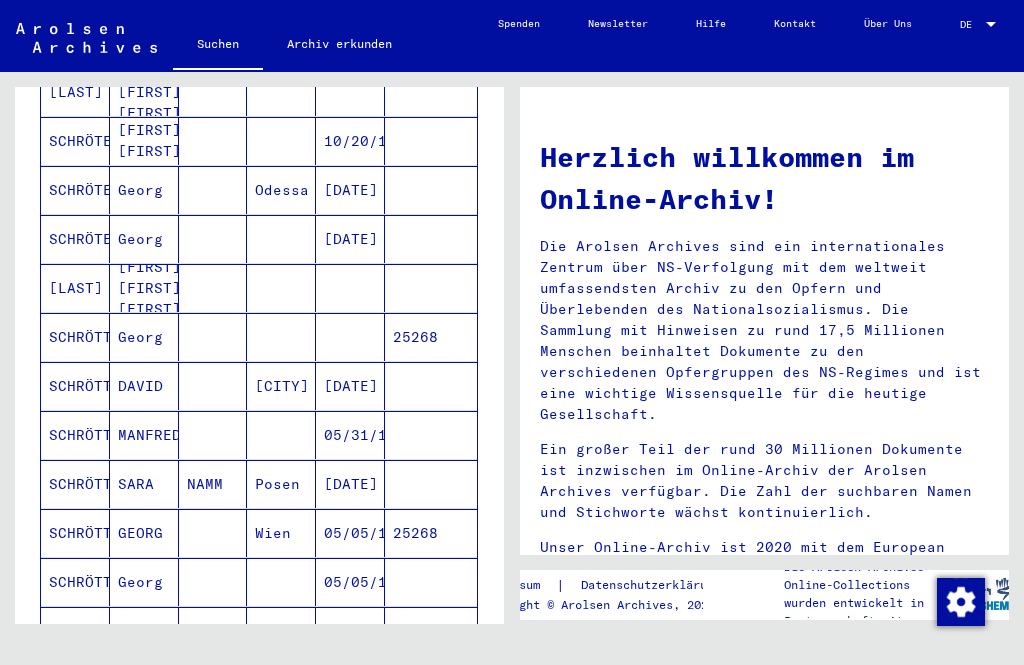 scroll, scrollTop: 735, scrollLeft: 0, axis: vertical 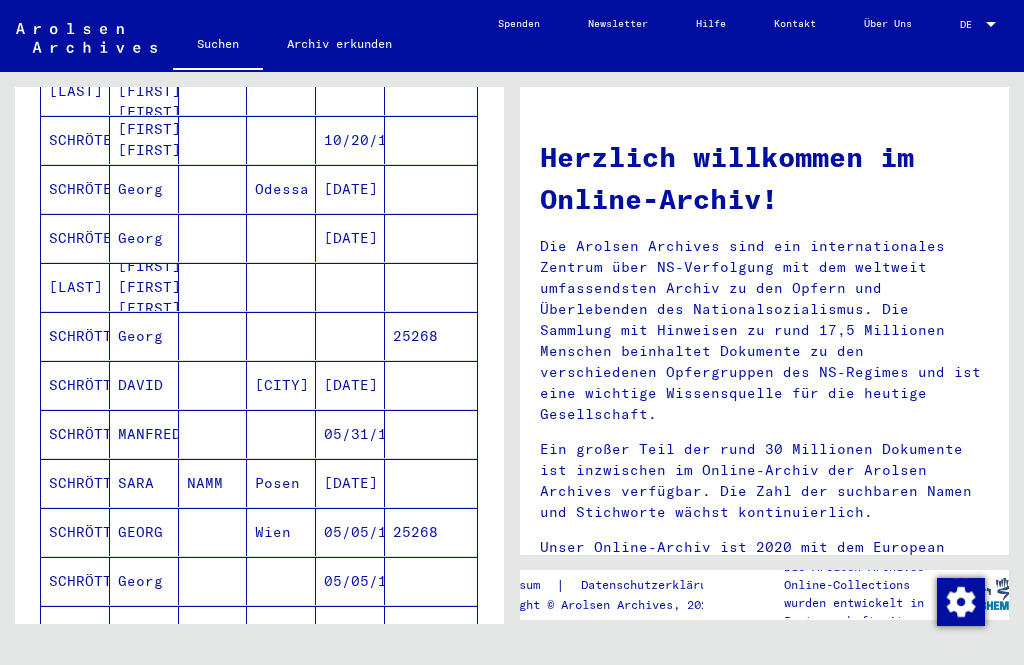 click on "05/05/1893" at bounding box center [350, 581] 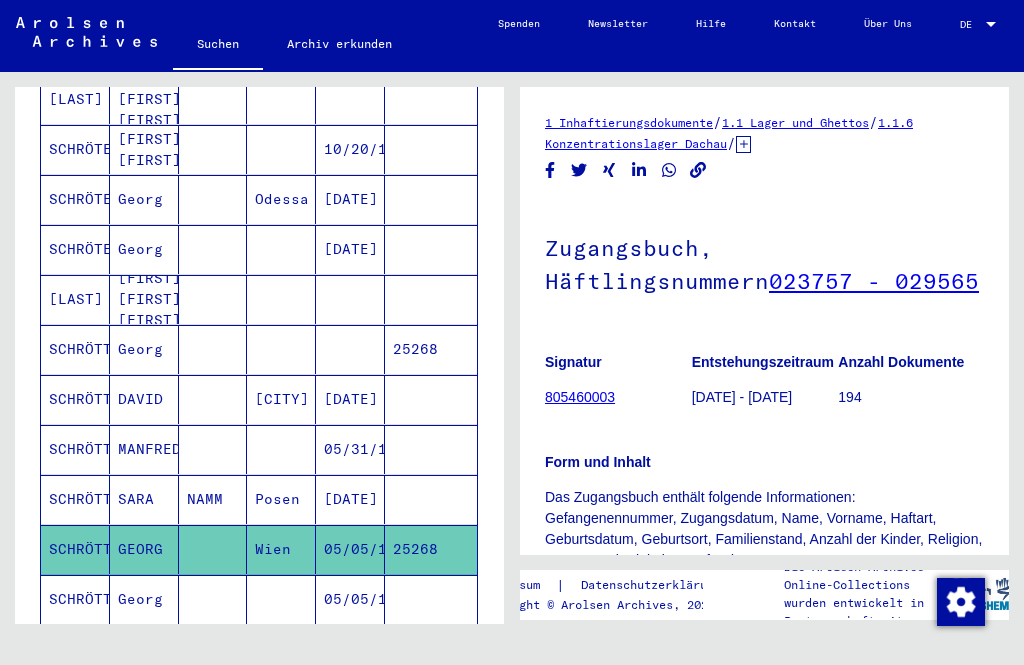 scroll, scrollTop: 0, scrollLeft: 0, axis: both 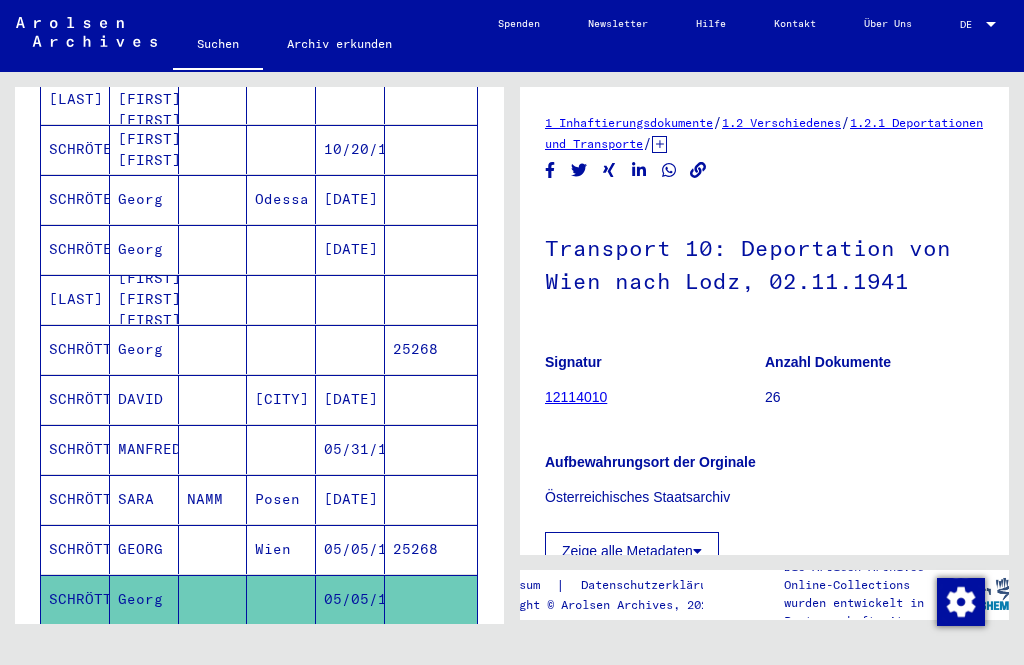 click on "05/05/1893" at bounding box center [350, 599] 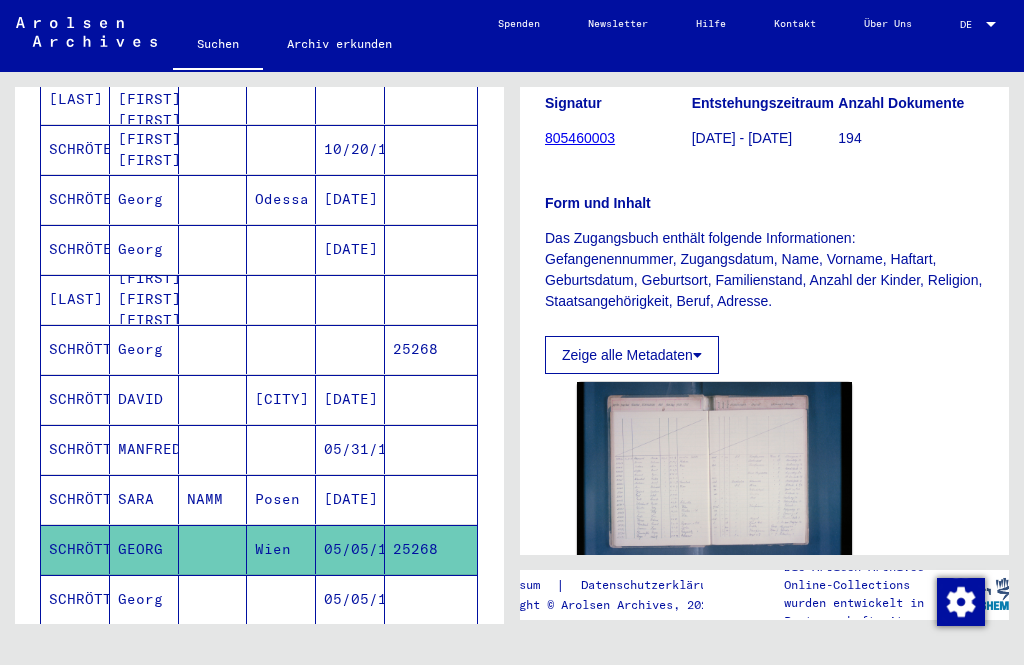 scroll, scrollTop: 0, scrollLeft: 0, axis: both 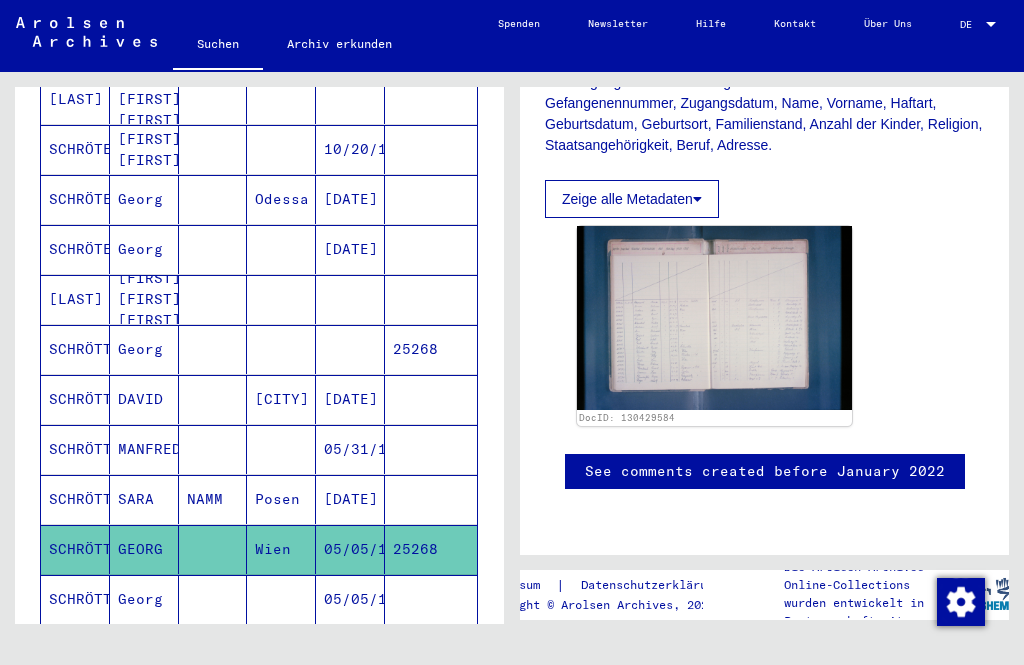 click on "05/05/1893" at bounding box center (350, 649) 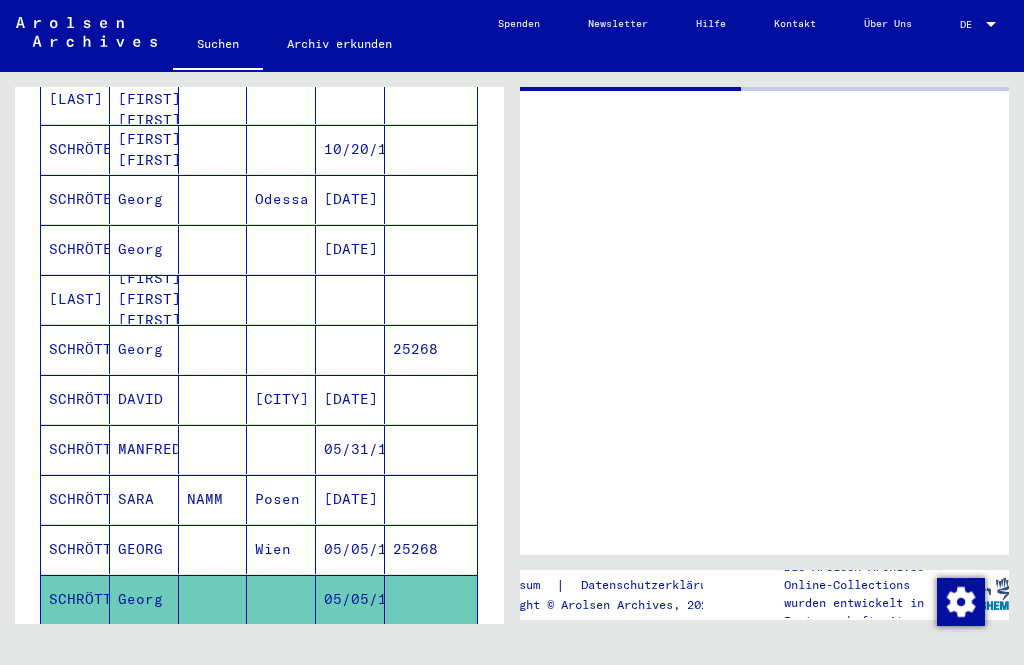 scroll, scrollTop: 442, scrollLeft: 0, axis: vertical 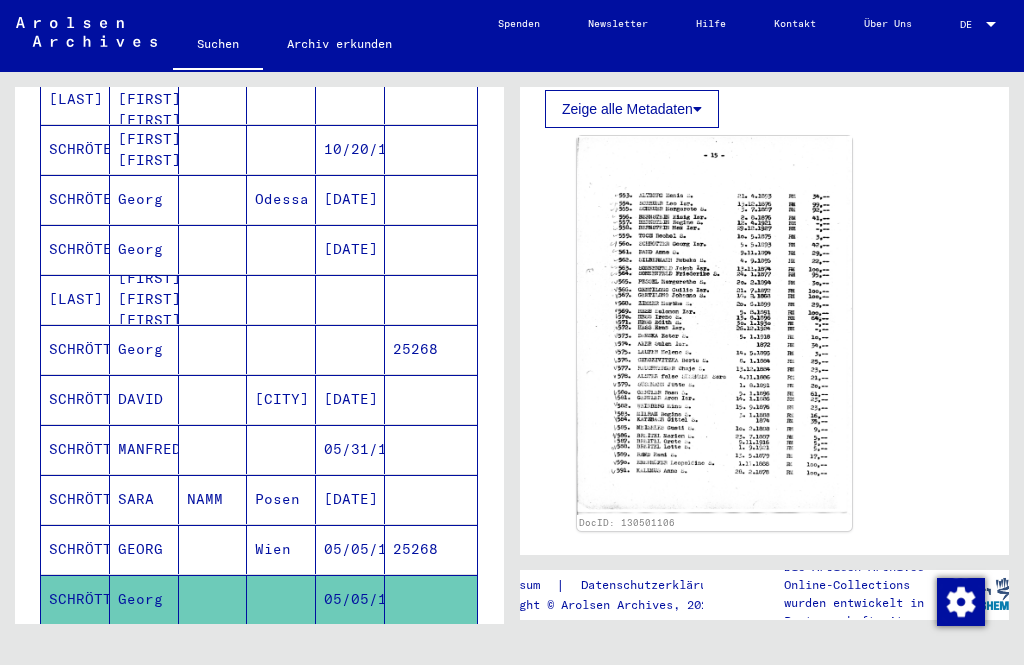 click 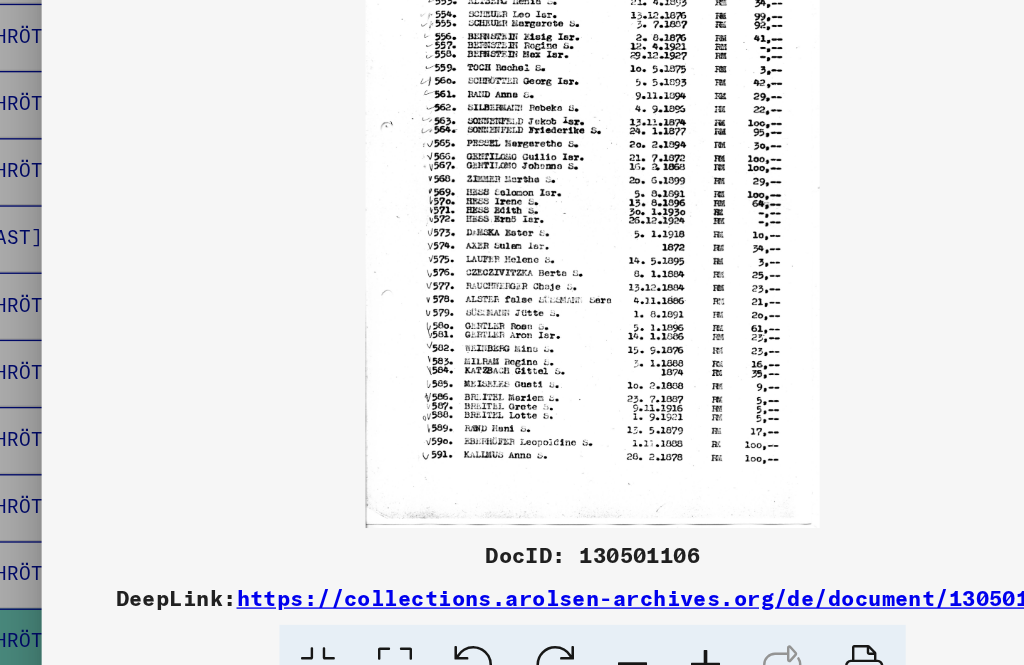 click on "https://collections.arolsen-archives.org/de/document/130501106" at bounding box center [557, 567] 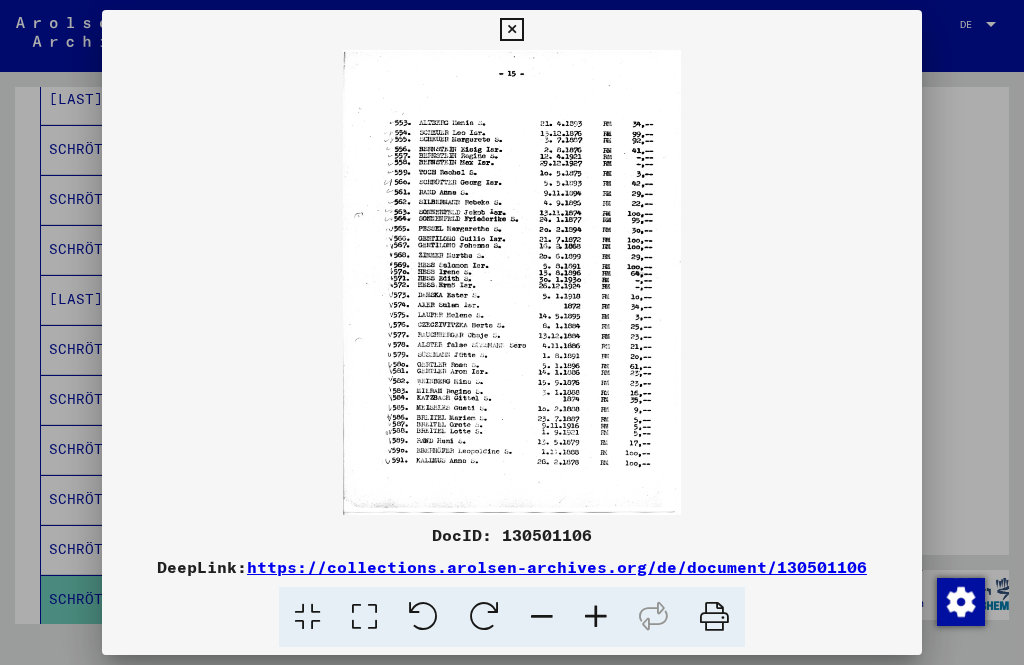 click at bounding box center (511, 30) 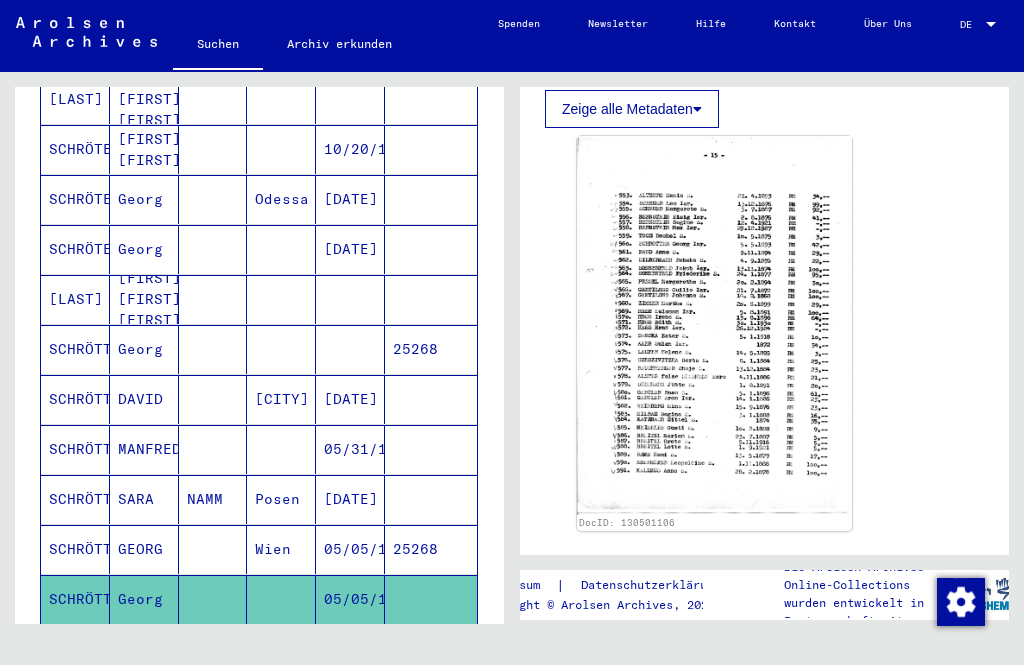 click on "05/05/1893" at bounding box center [350, 599] 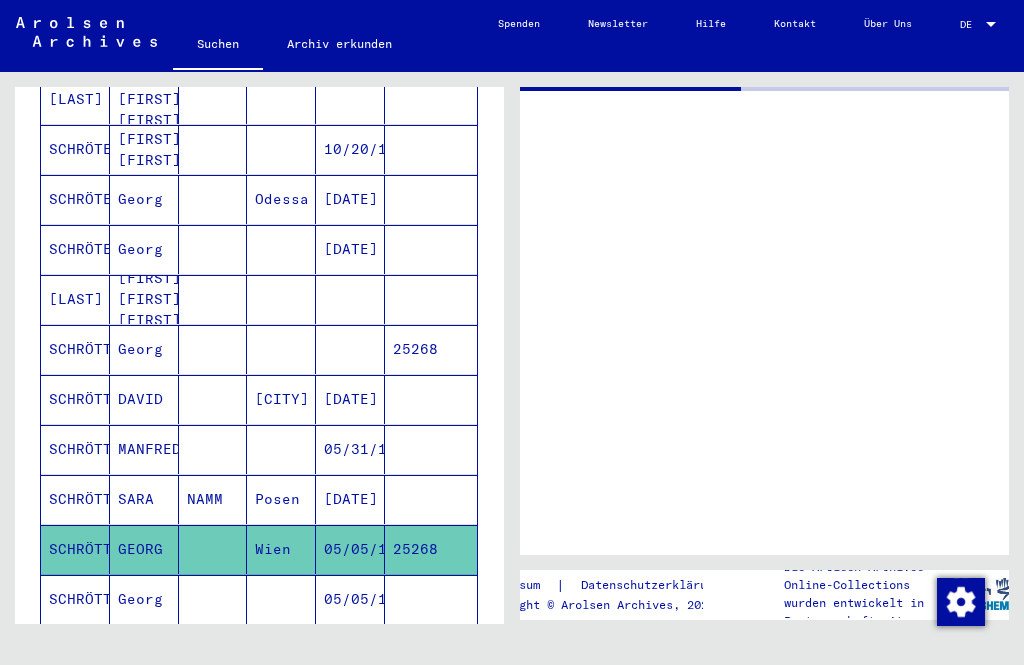 scroll, scrollTop: 0, scrollLeft: 0, axis: both 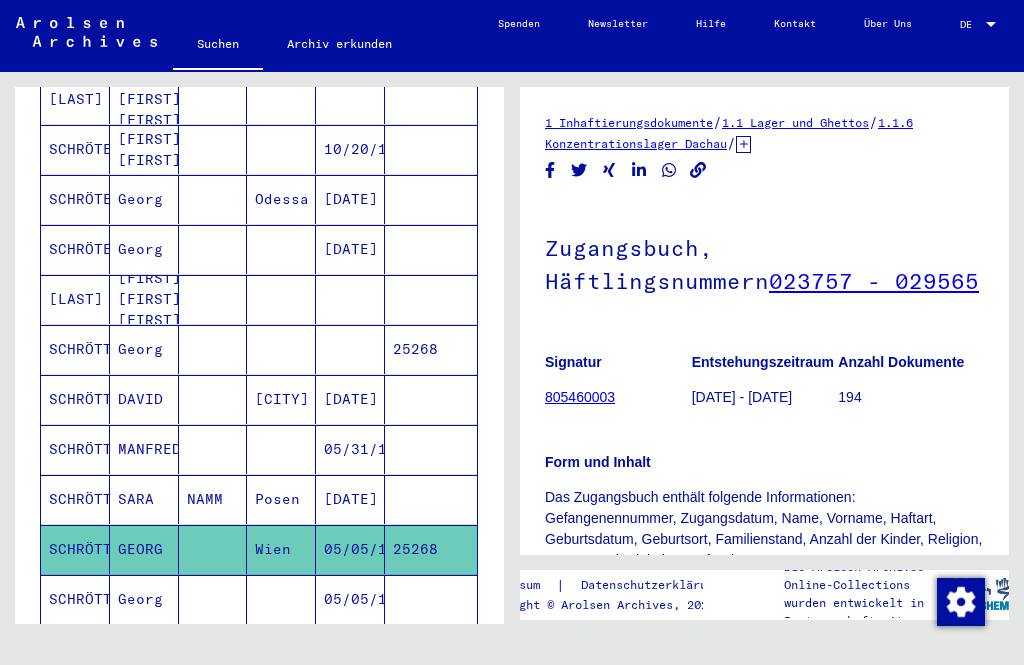 click at bounding box center [350, 399] 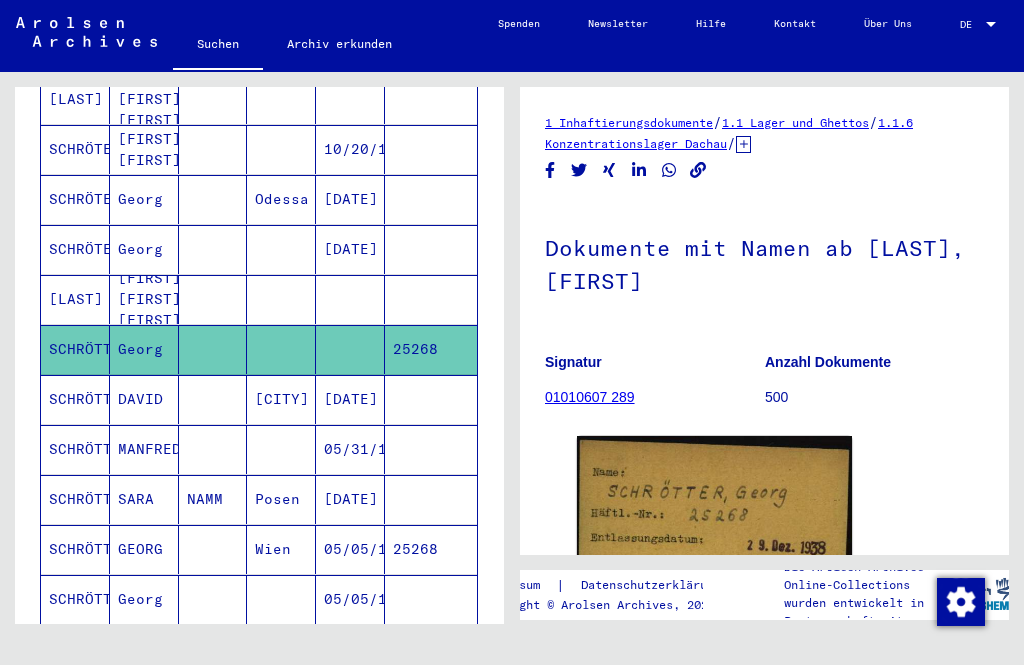 scroll, scrollTop: 0, scrollLeft: 0, axis: both 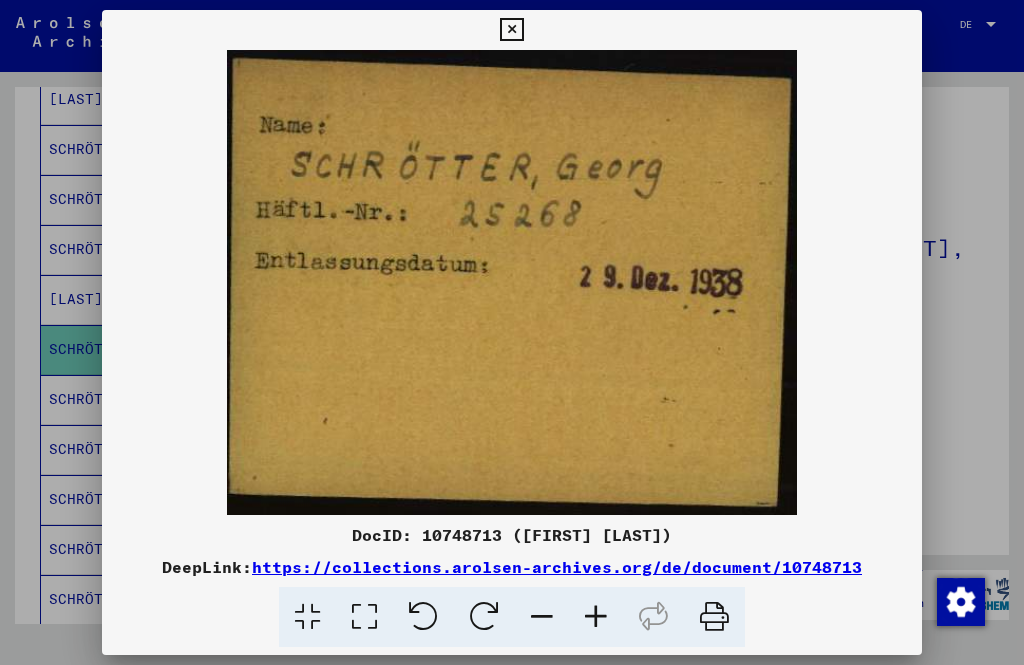 click at bounding box center (511, 30) 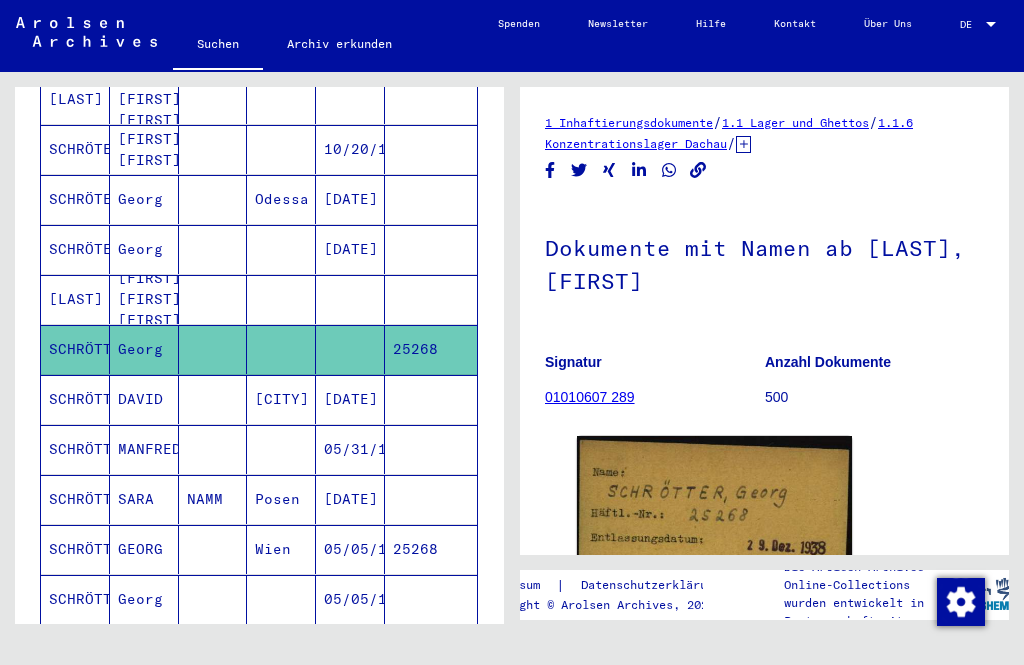 click on "05/05/1893" at bounding box center (350, 649) 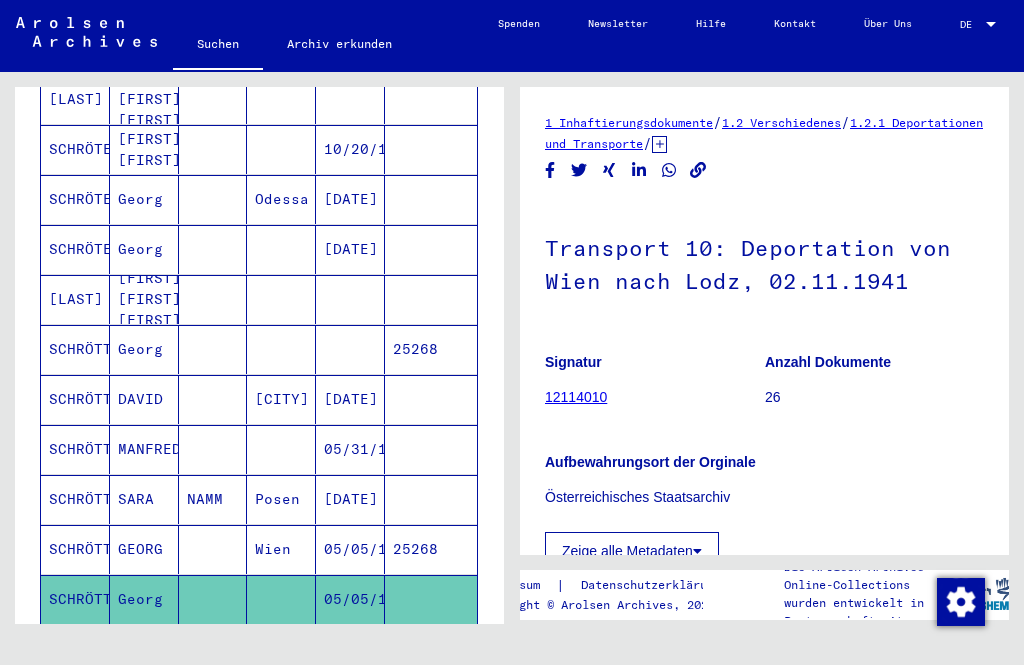 scroll, scrollTop: 0, scrollLeft: 0, axis: both 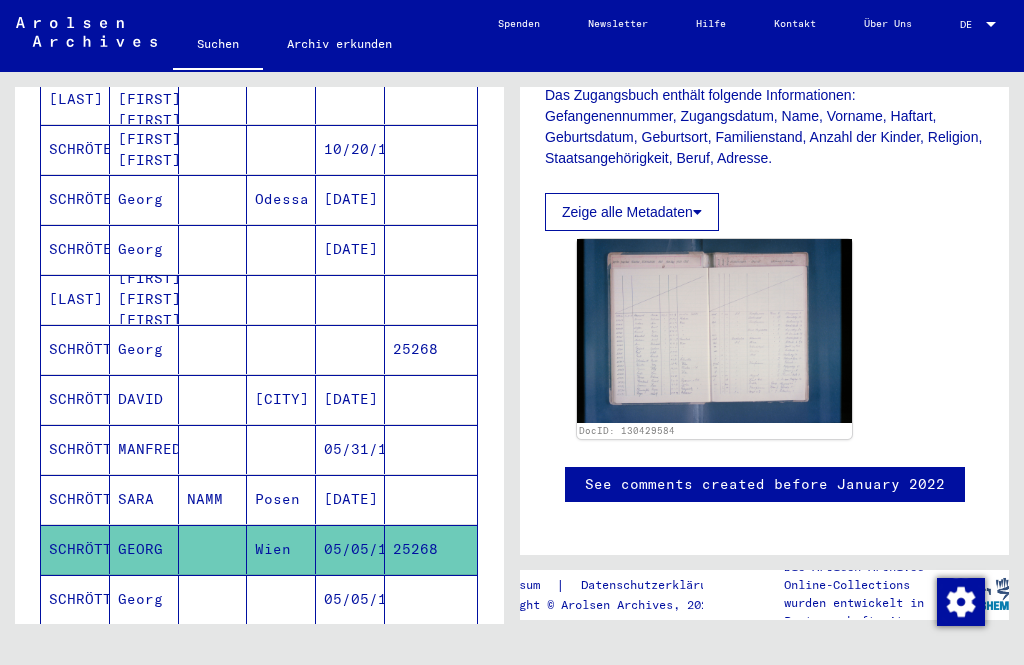 click 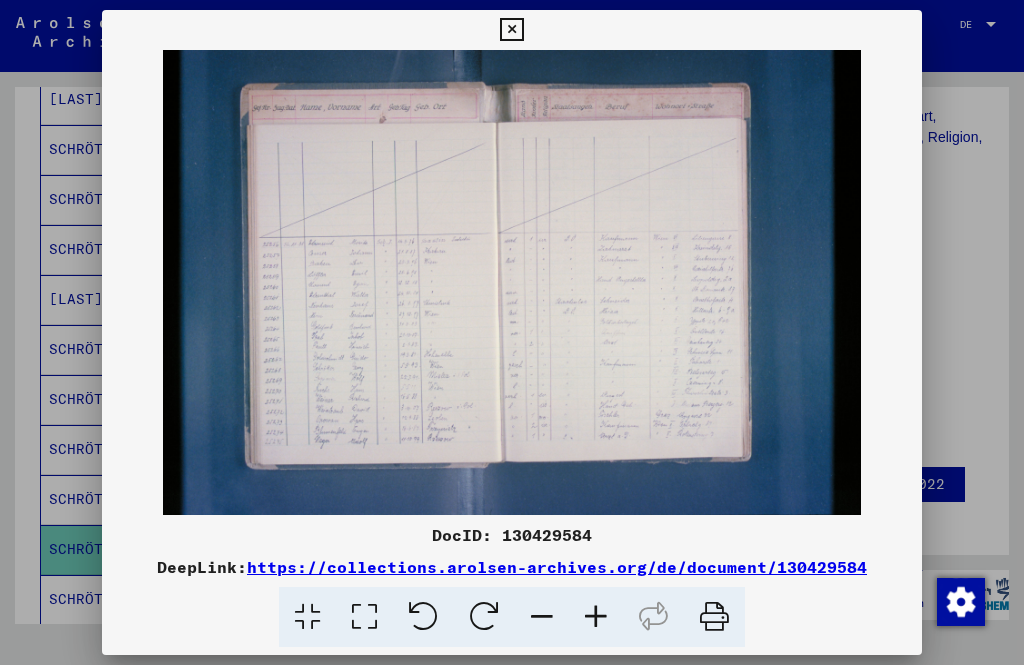 click at bounding box center (511, 282) 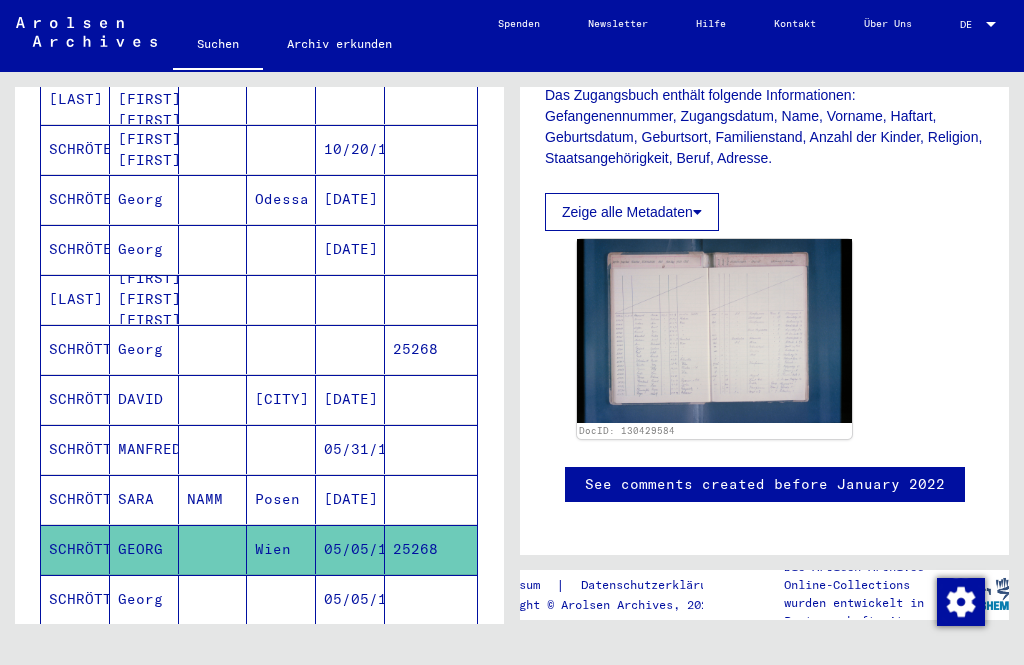 click at bounding box center (350, 399) 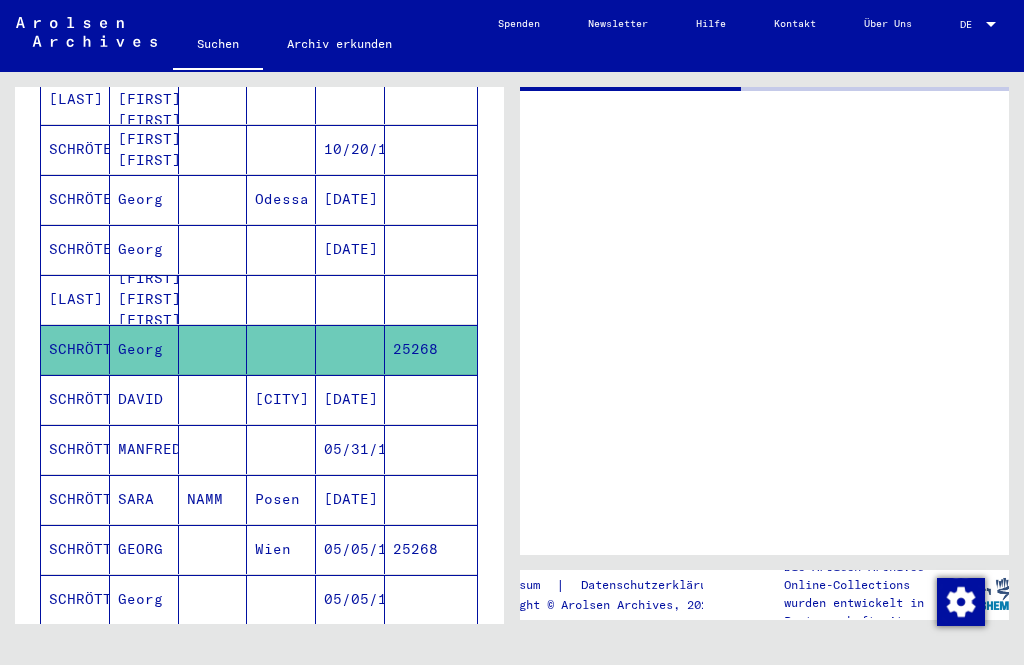 scroll, scrollTop: 0, scrollLeft: 0, axis: both 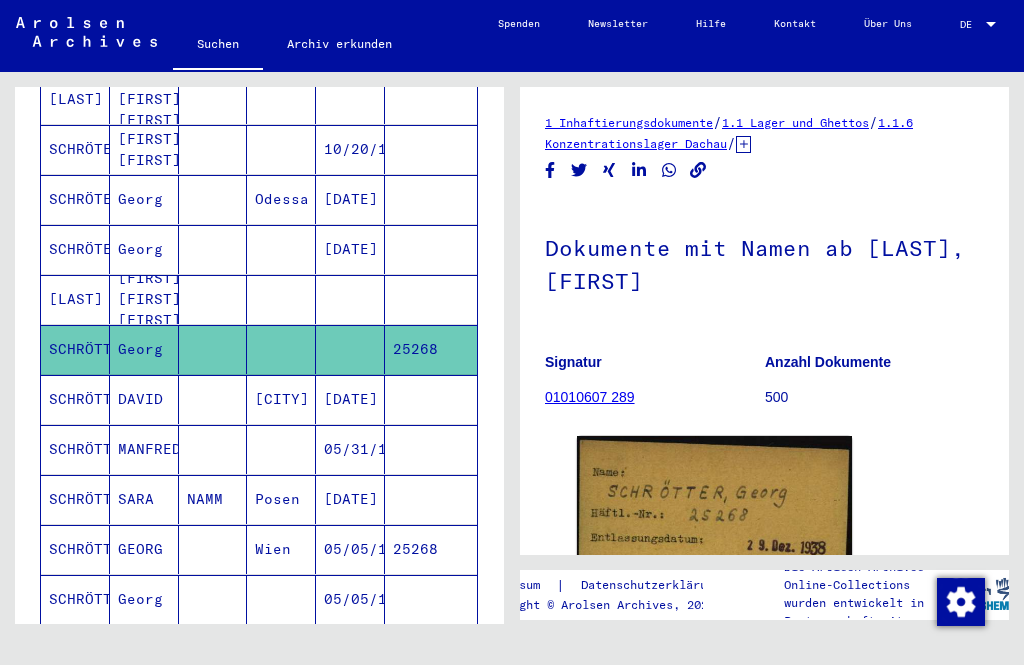 click on "05/05/1893" at bounding box center [350, 649] 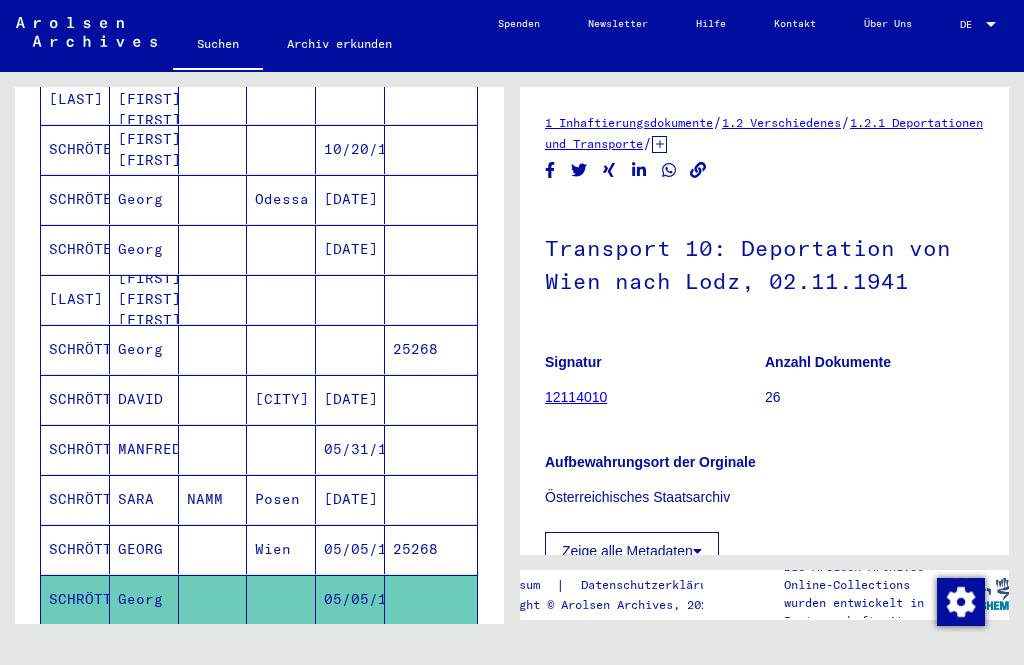 scroll, scrollTop: 0, scrollLeft: 0, axis: both 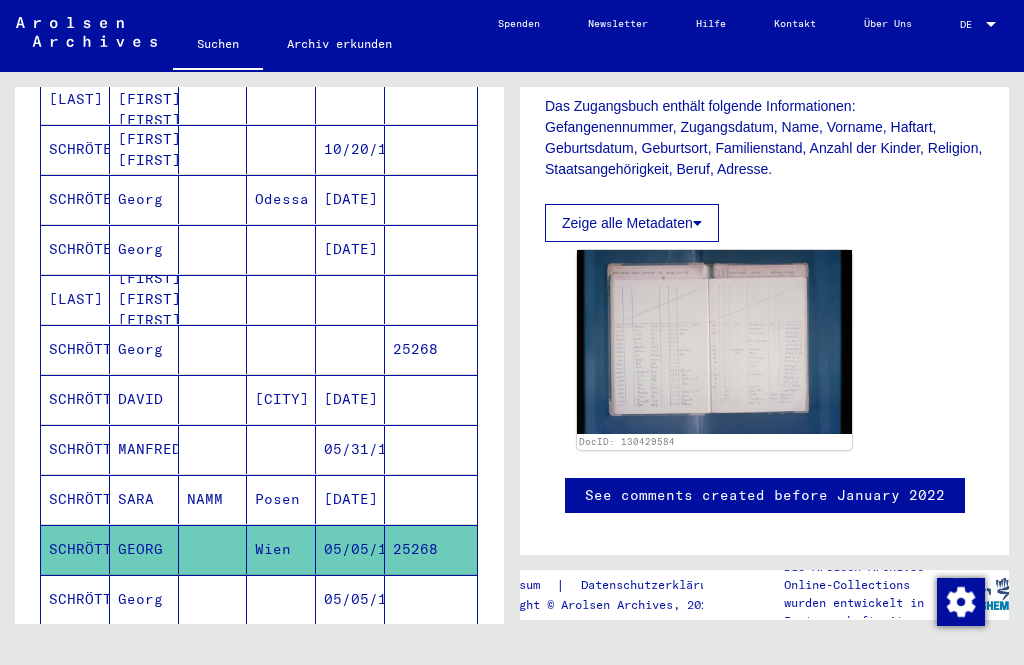 click 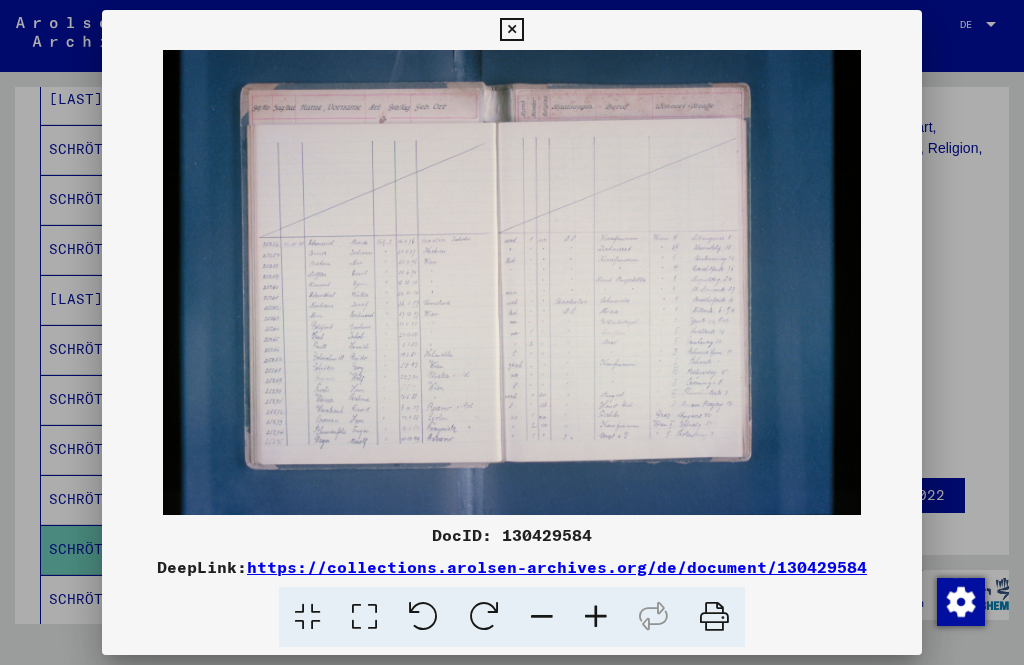 click at bounding box center [511, 30] 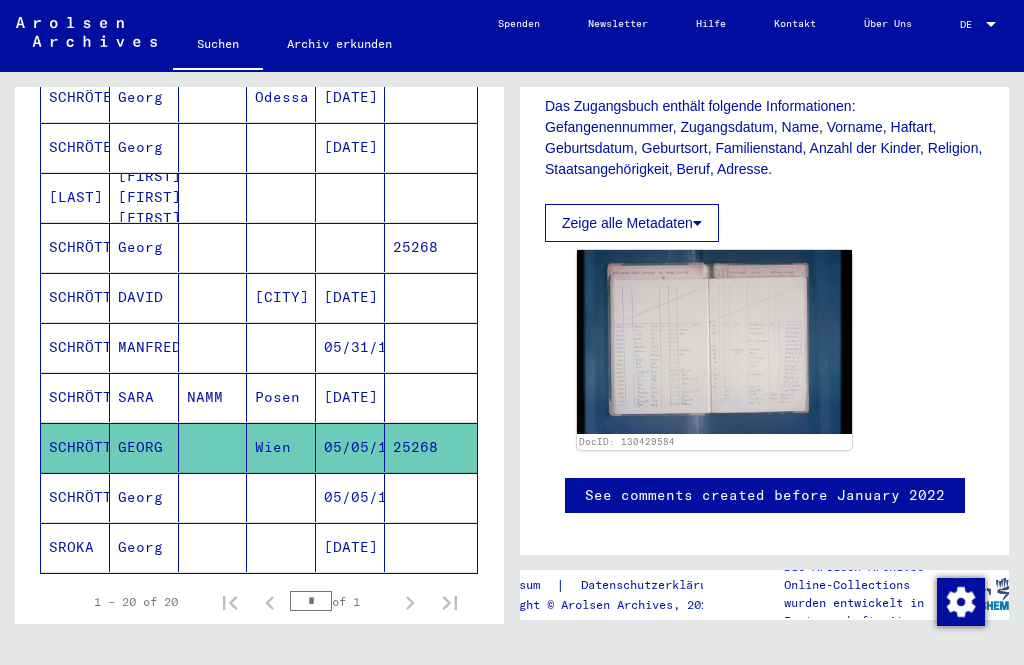 scroll, scrollTop: 782, scrollLeft: 0, axis: vertical 